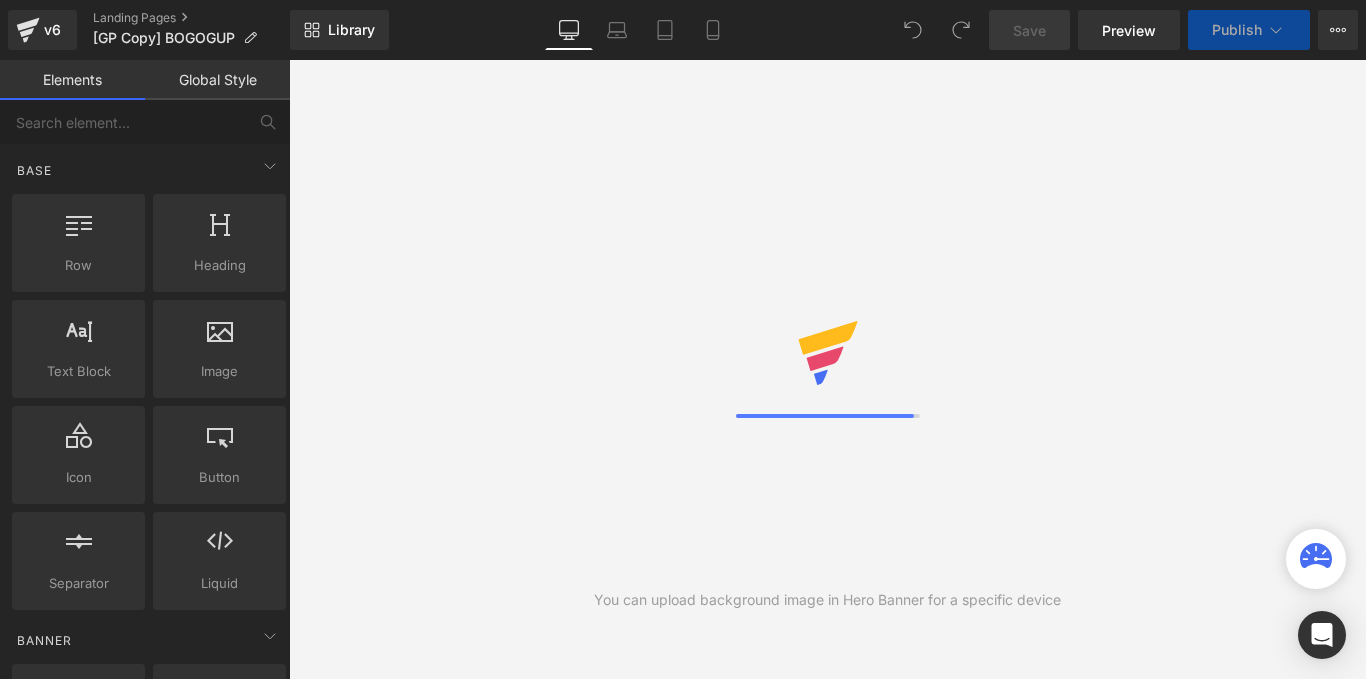 scroll, scrollTop: 0, scrollLeft: 0, axis: both 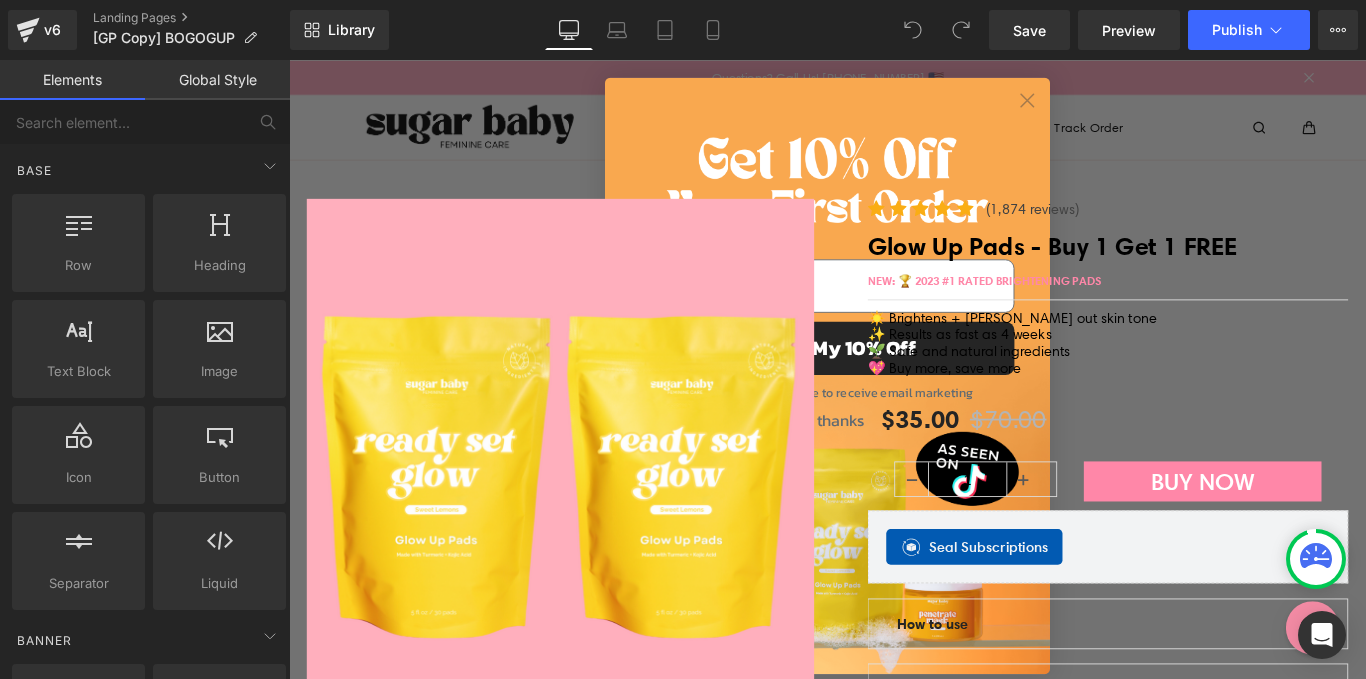 click 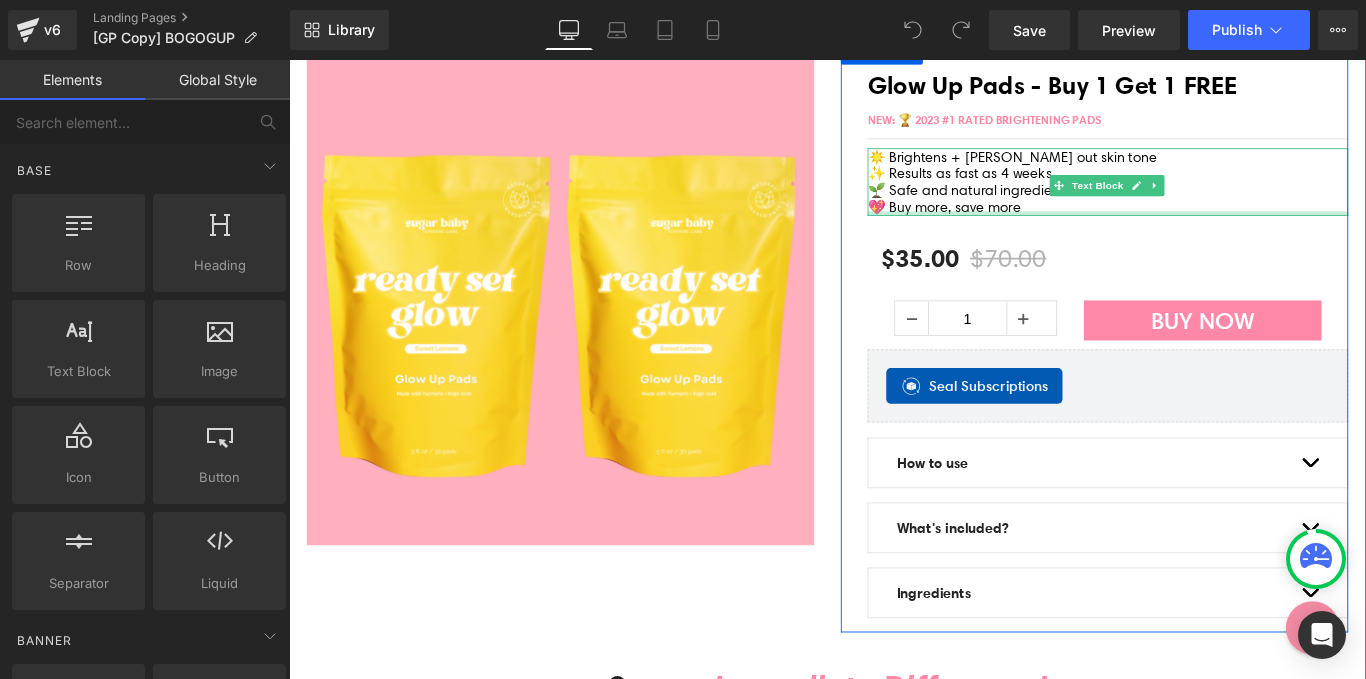 scroll, scrollTop: 182, scrollLeft: 0, axis: vertical 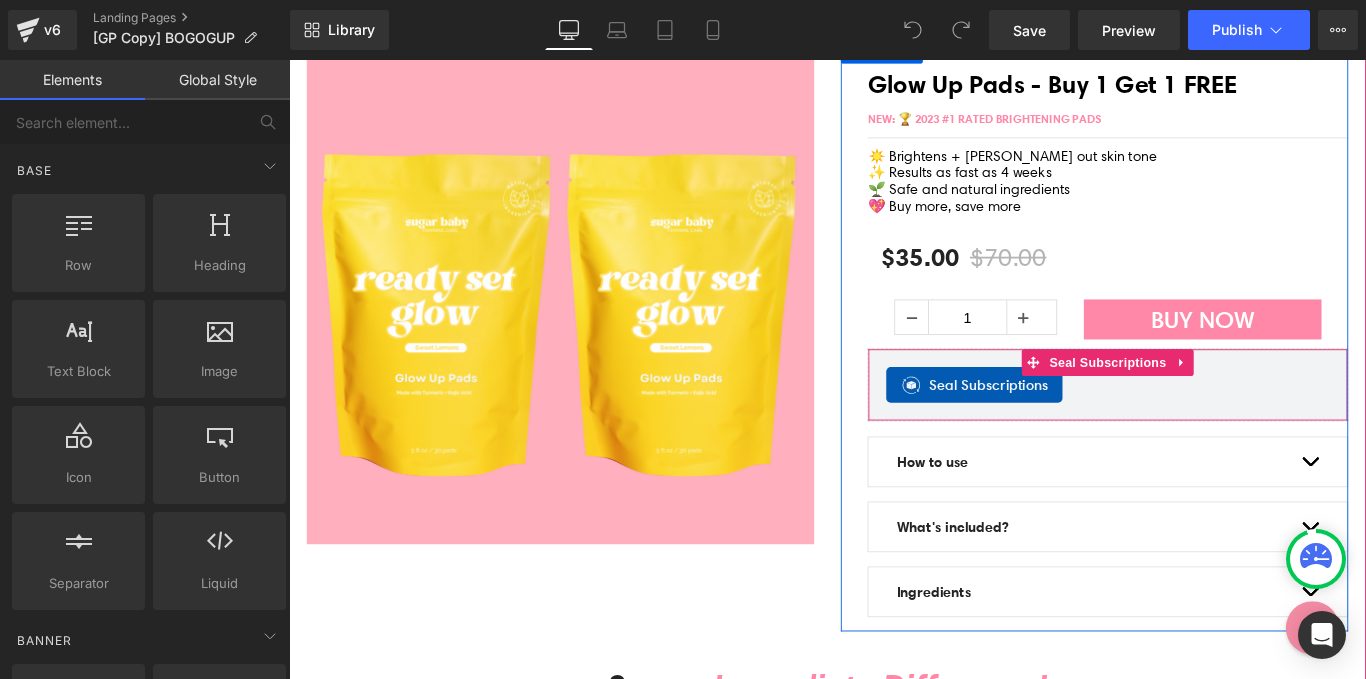 click on "Seal Subscriptions" at bounding box center (1209, 425) 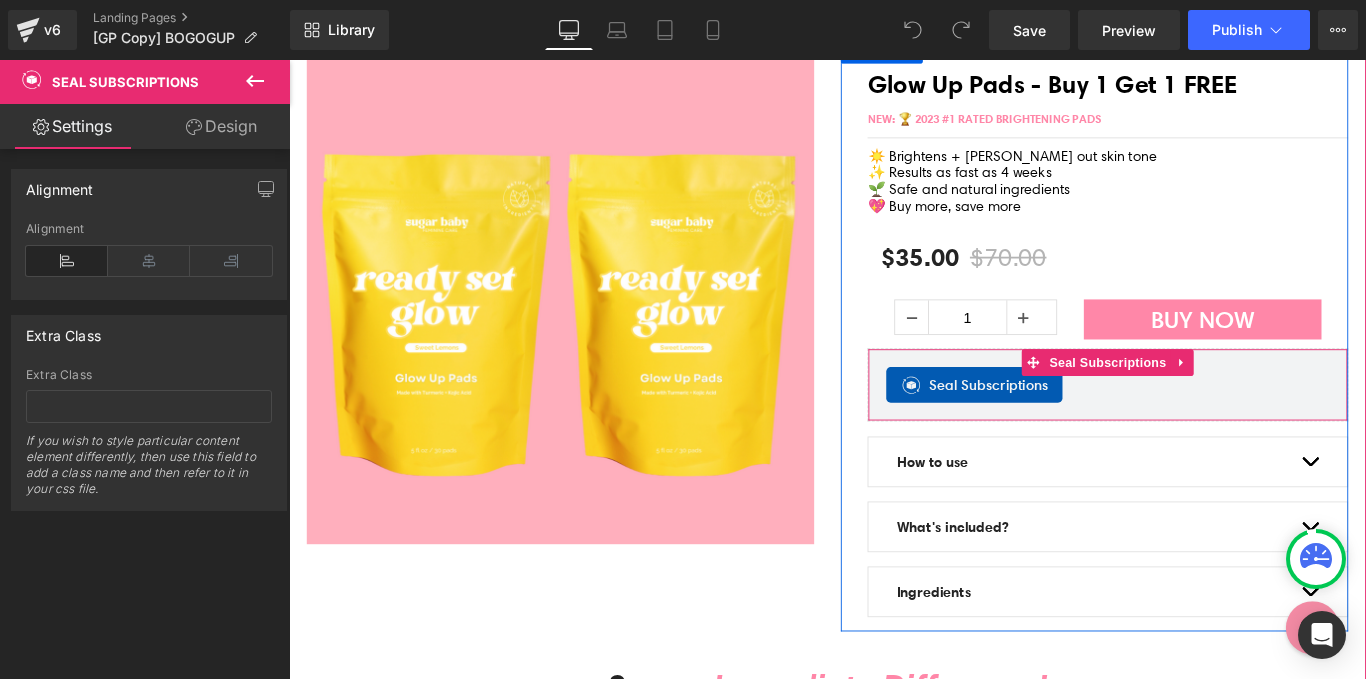 click on "Seal Subscriptions" at bounding box center [1075, 425] 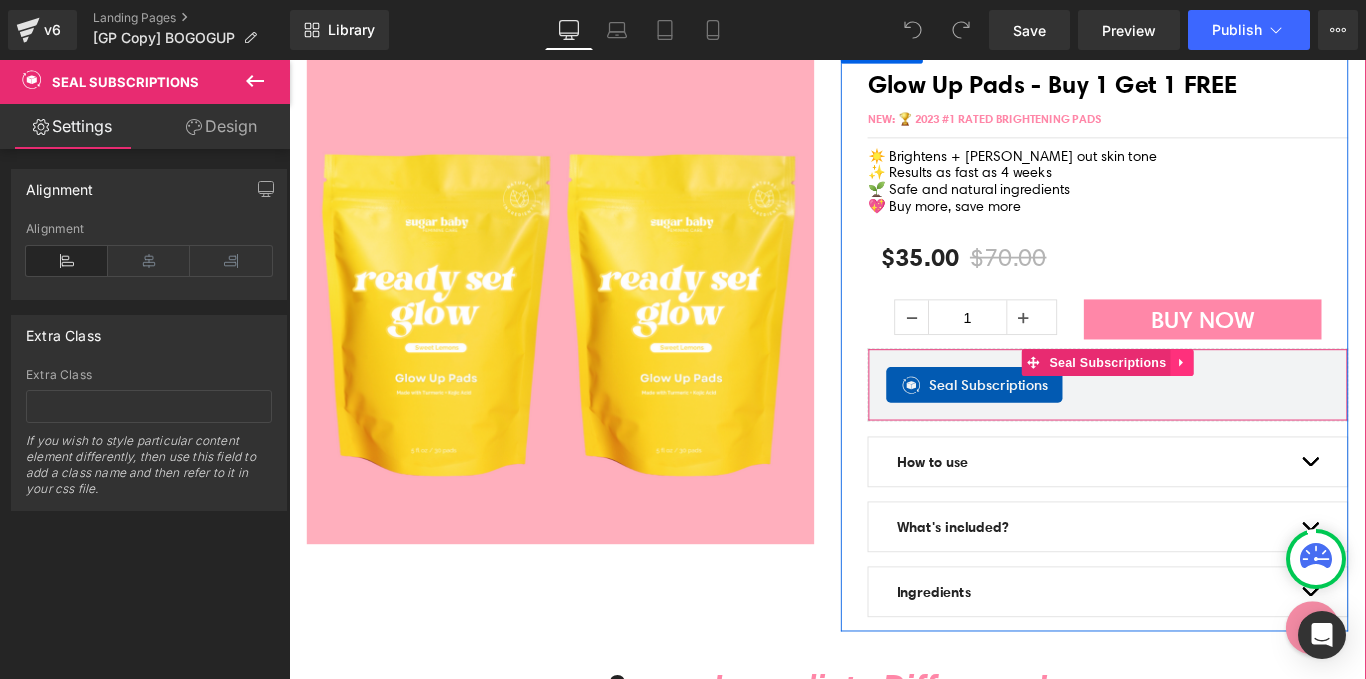 click 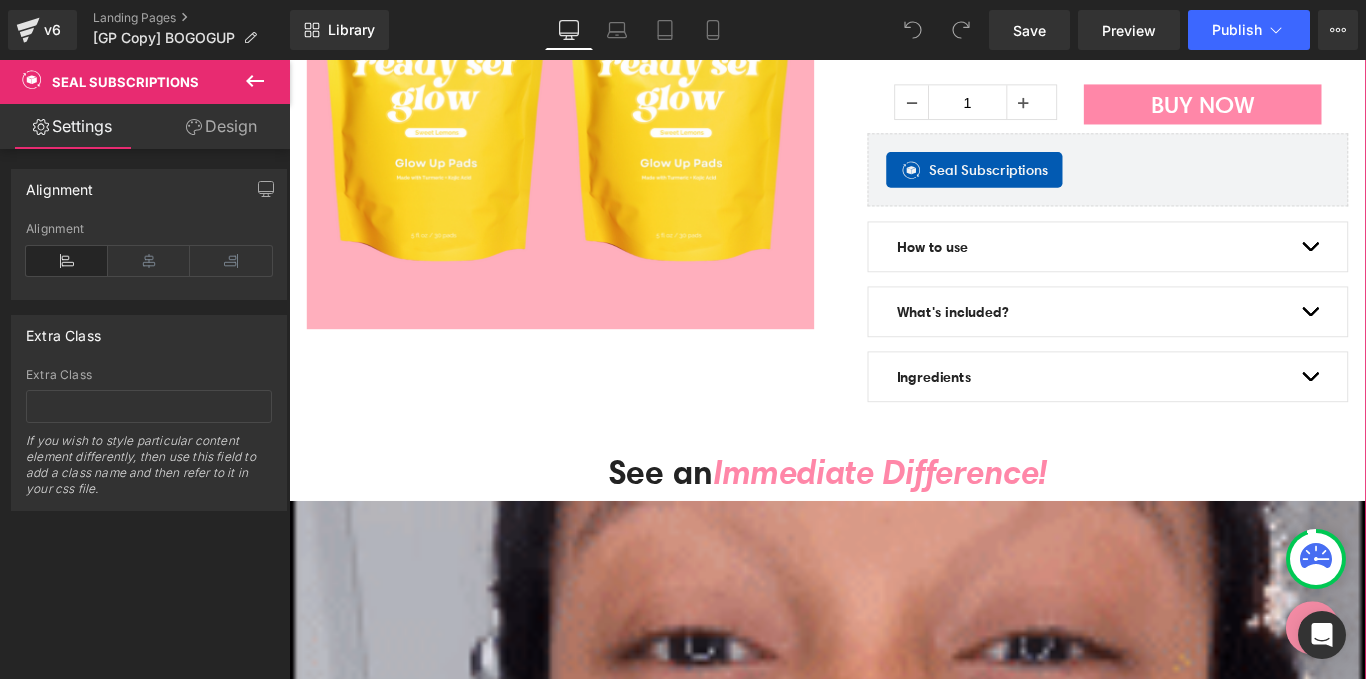 scroll, scrollTop: 67, scrollLeft: 0, axis: vertical 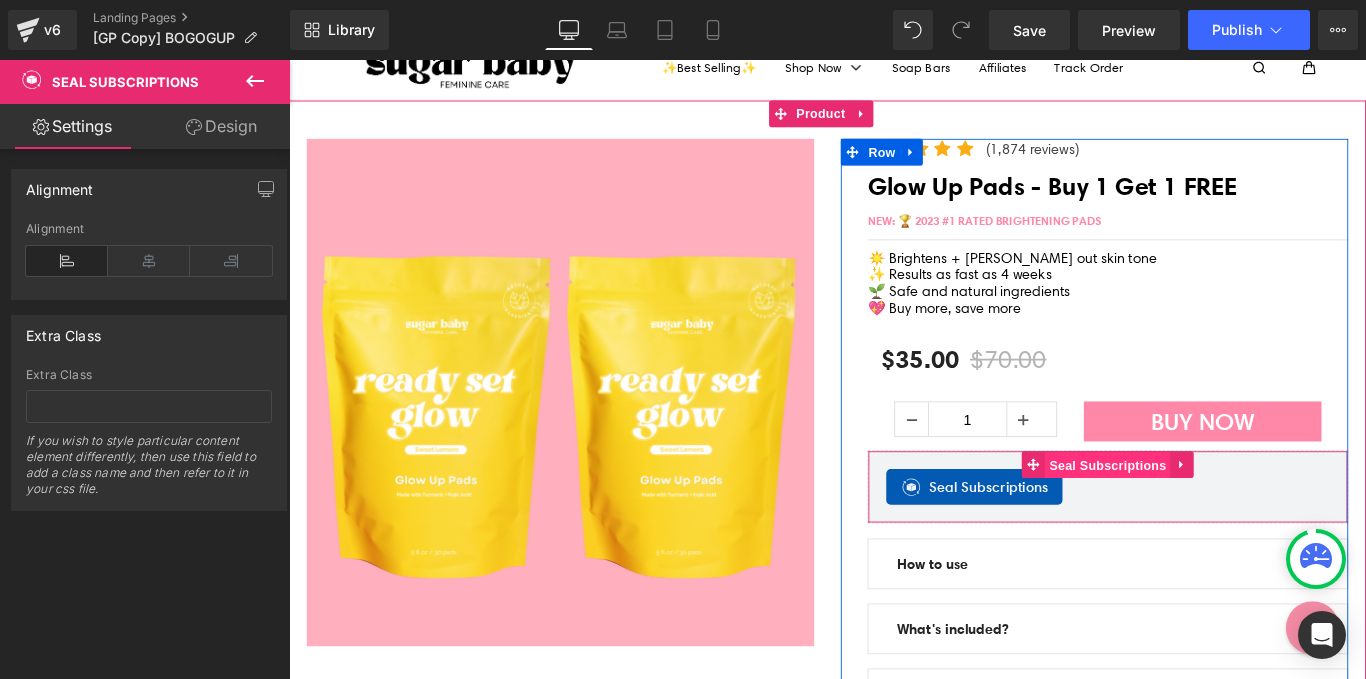 click on "Seal Subscriptions" at bounding box center [1208, 516] 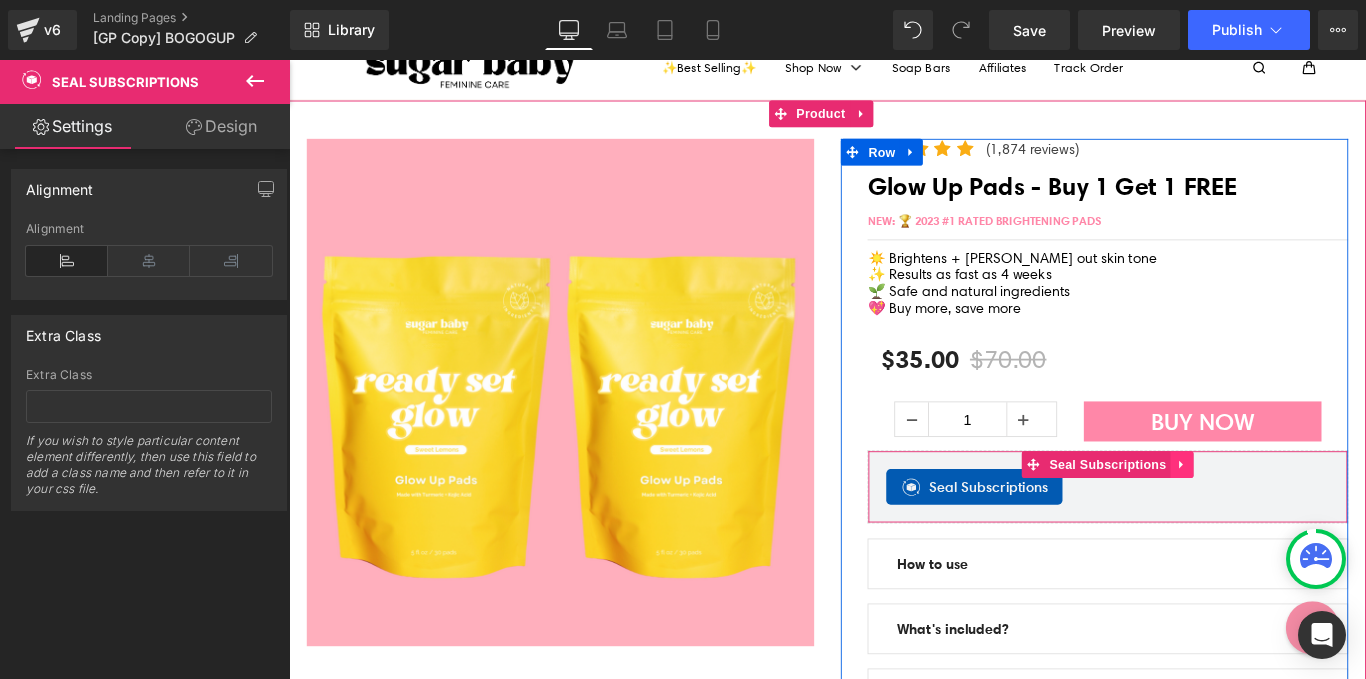 click 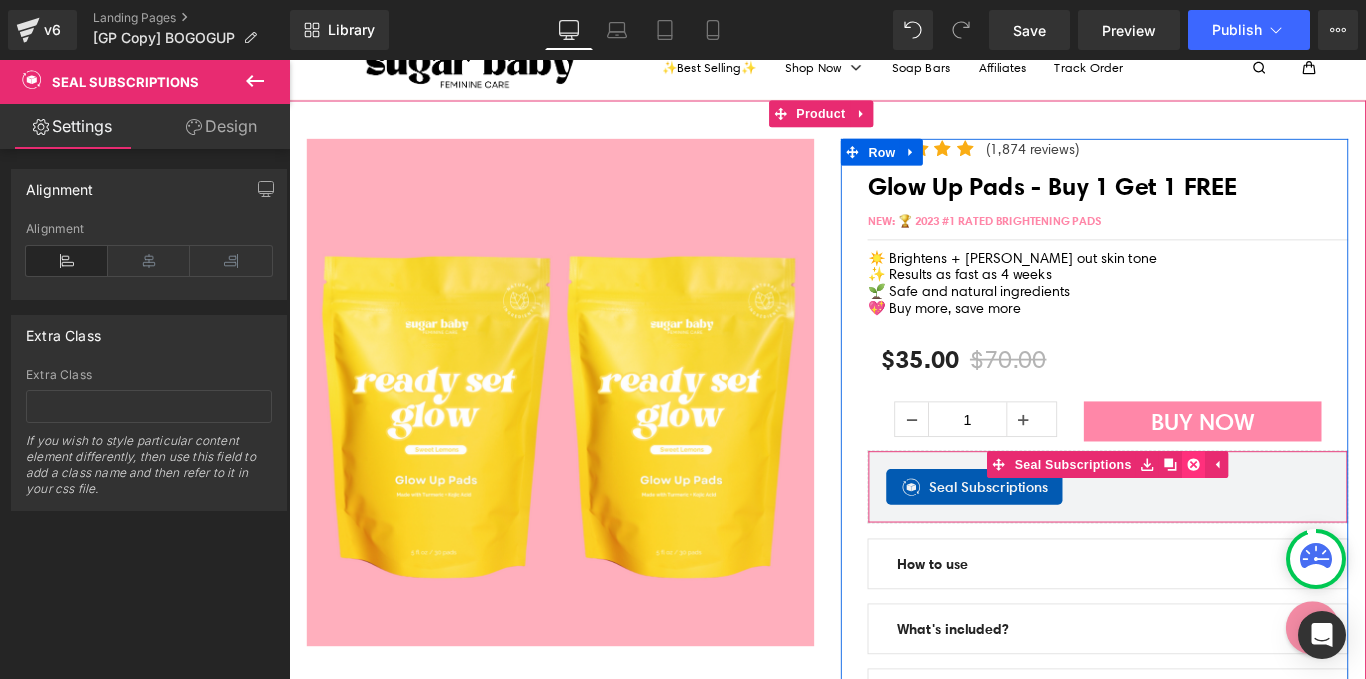 click 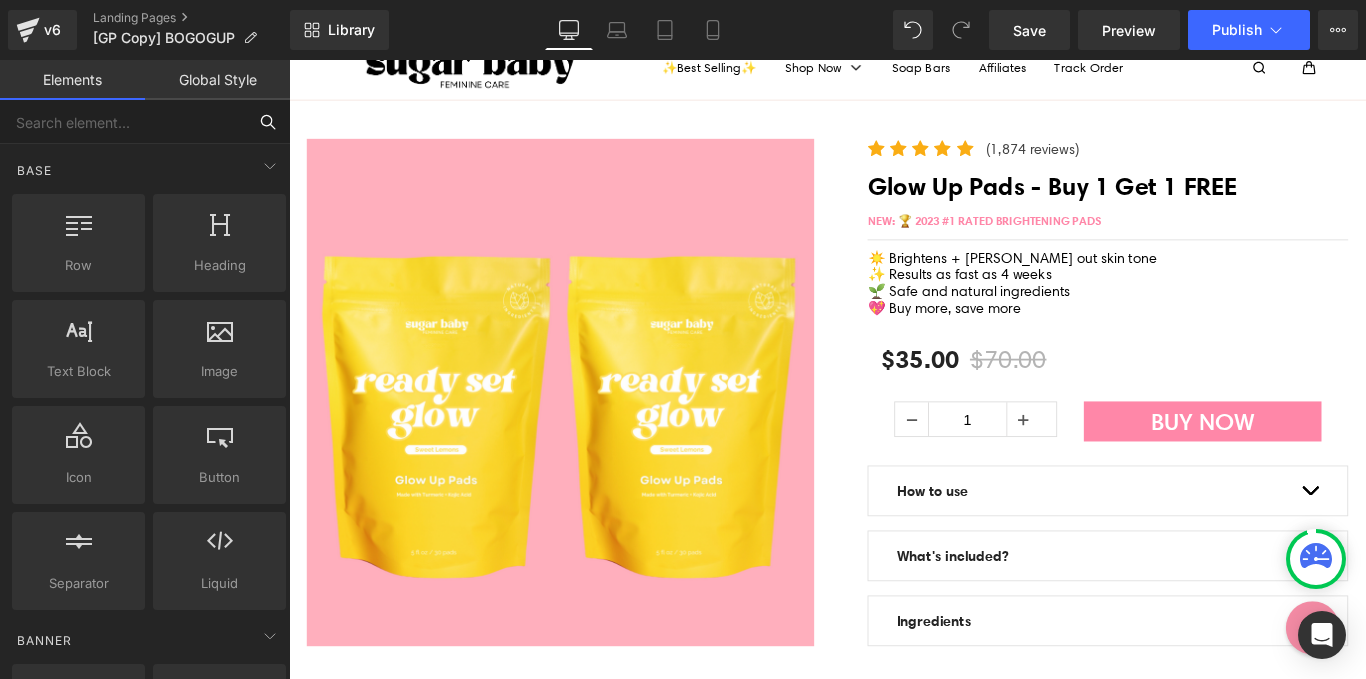 click at bounding box center [123, 122] 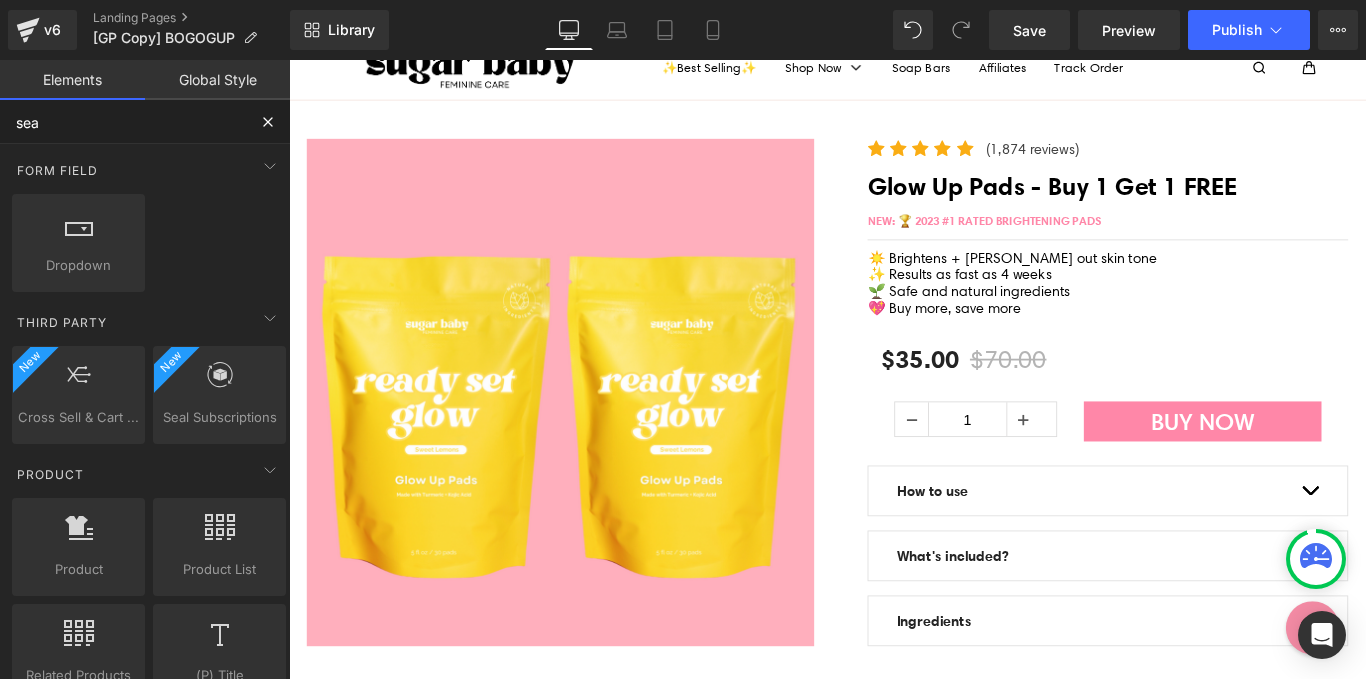 type on "seal" 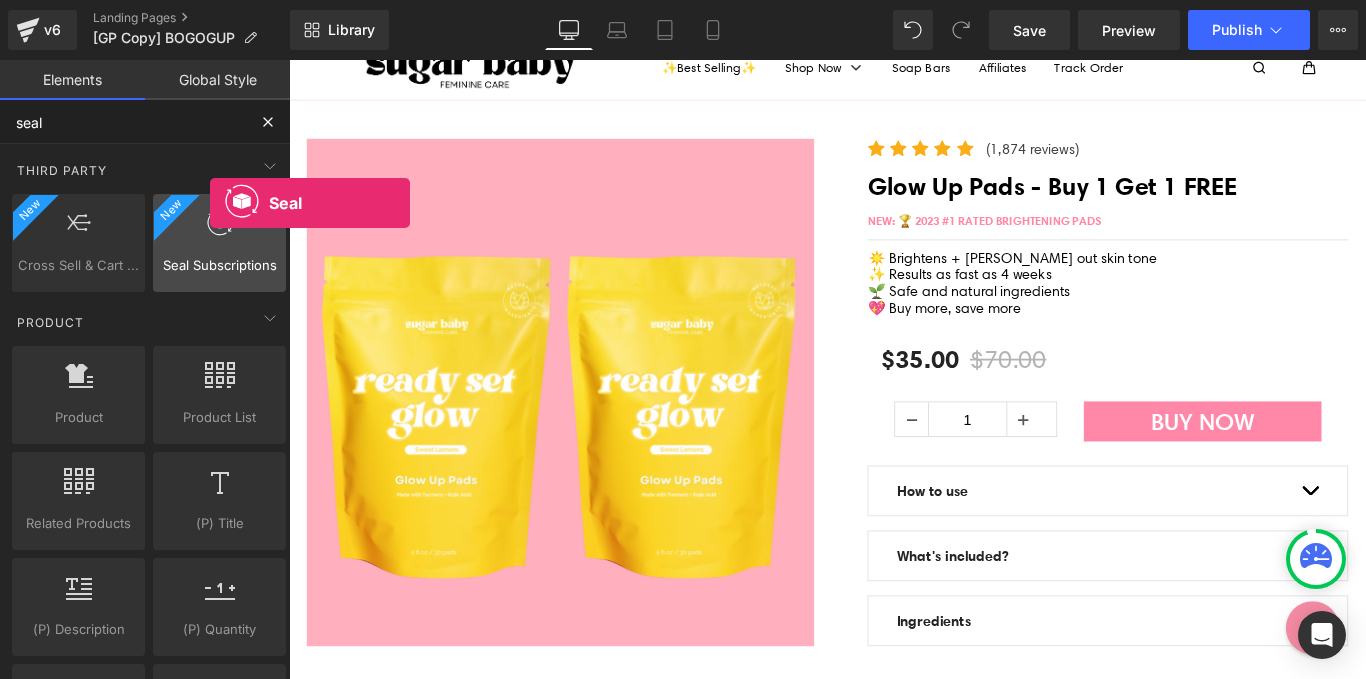 click on "Seal Subscriptions" at bounding box center (219, 265) 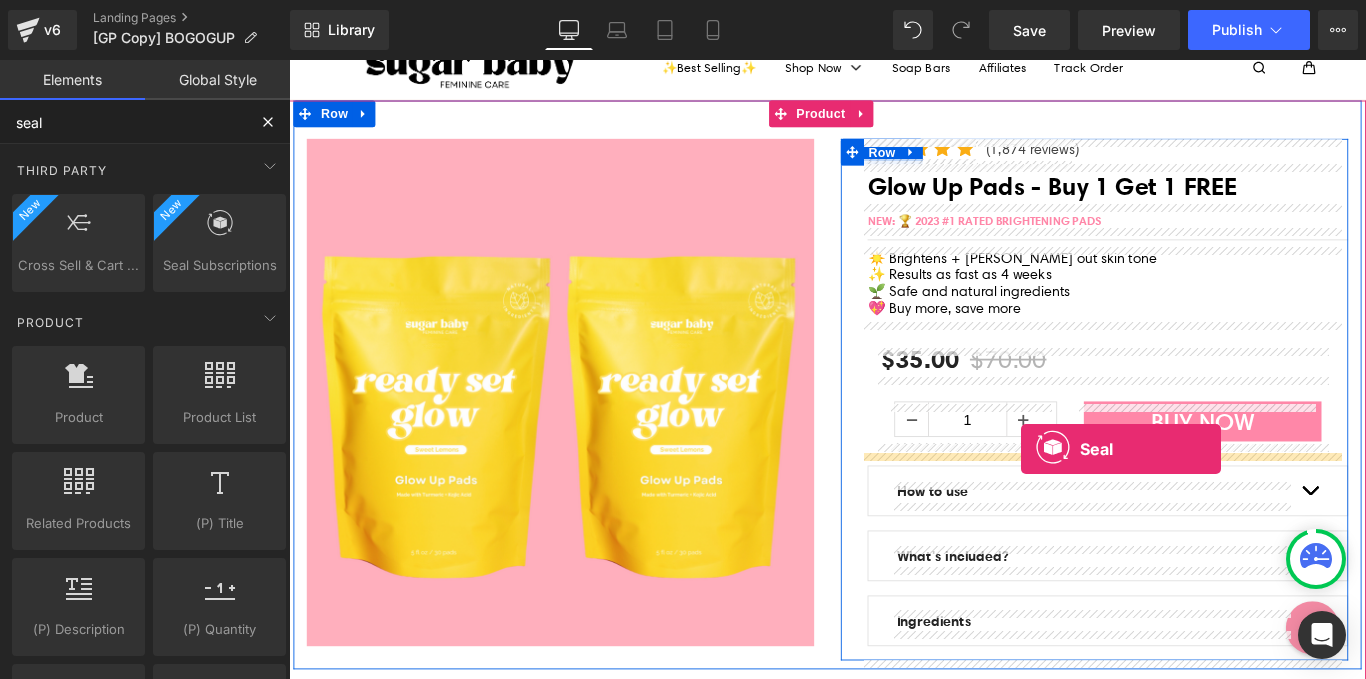 drag, startPoint x: 472, startPoint y: 298, endPoint x: 1111, endPoint y: 497, distance: 669.2698 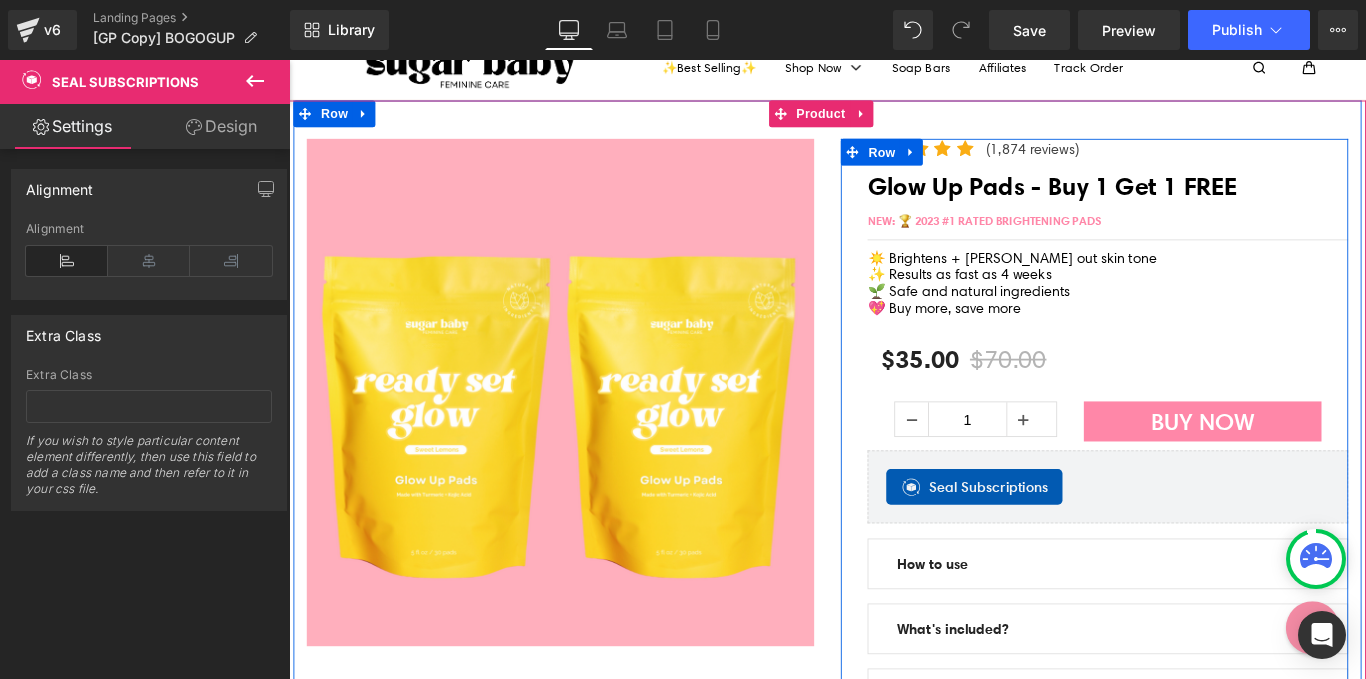 scroll, scrollTop: 96, scrollLeft: 0, axis: vertical 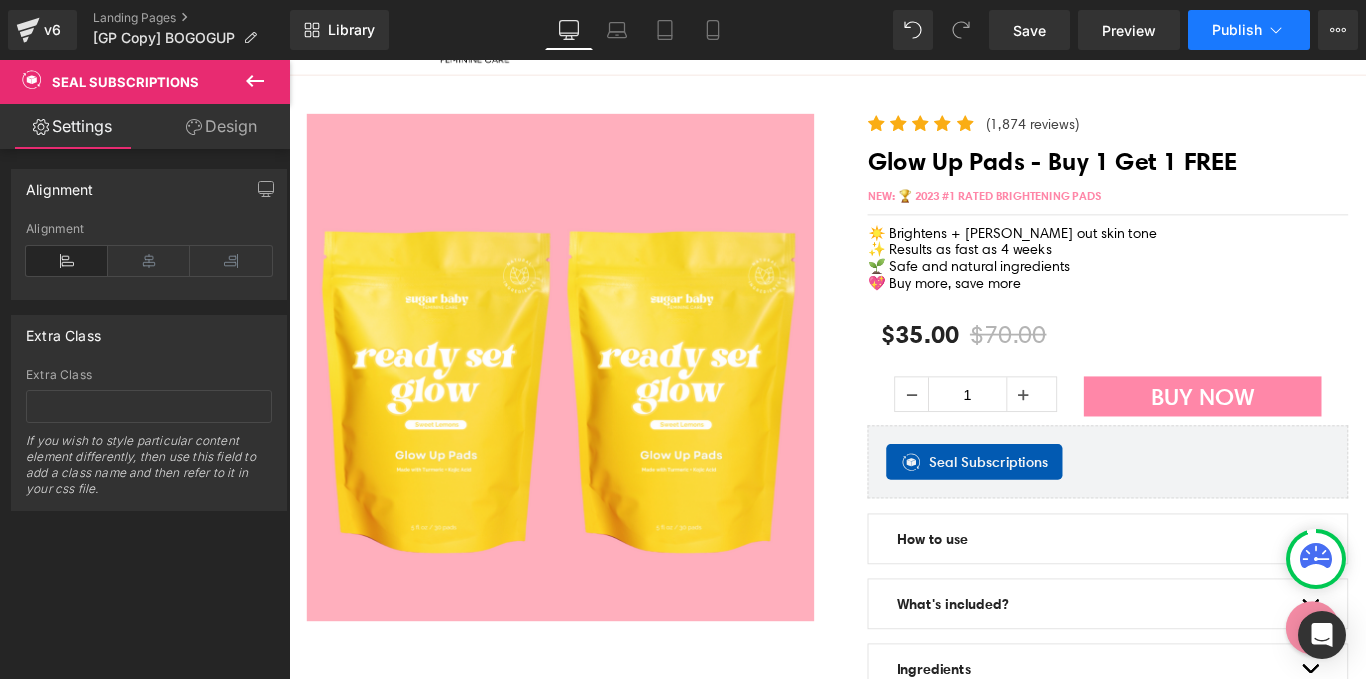 click on "Publish" at bounding box center (1249, 30) 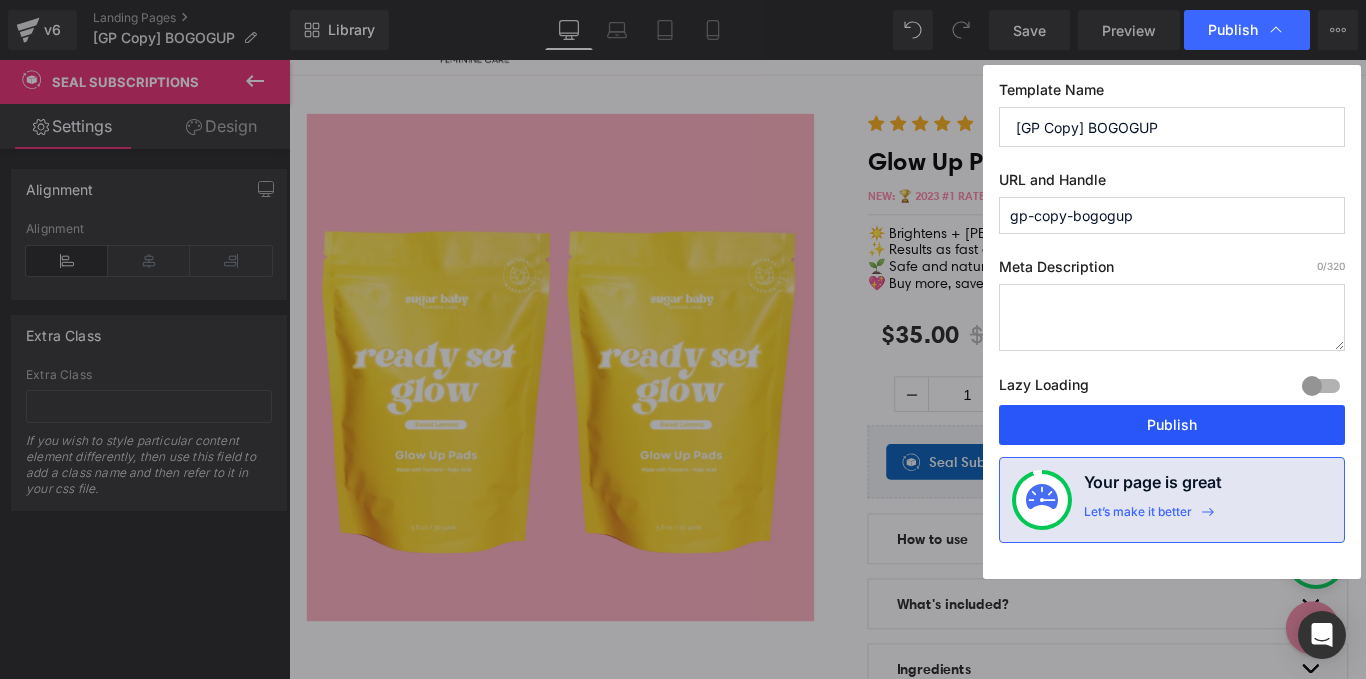 click on "Publish" at bounding box center [1172, 425] 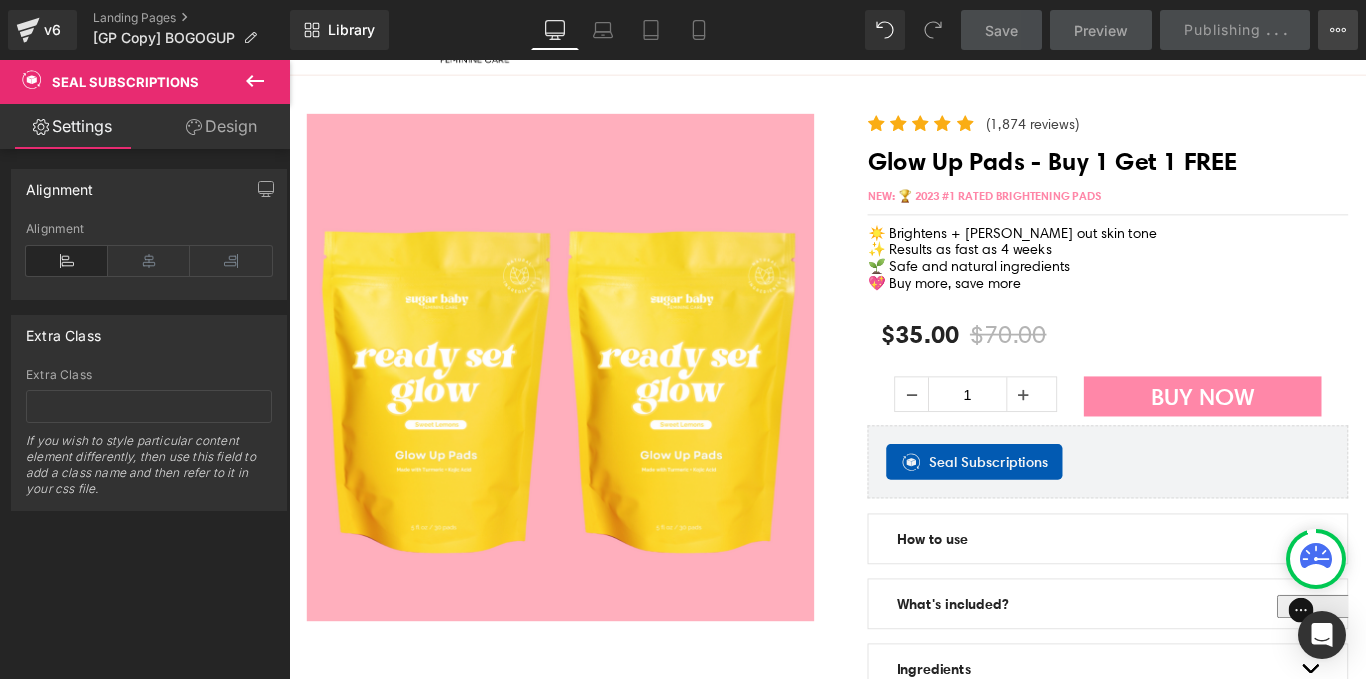 click on "View Live Page View with current Template Save Template to Library Schedule Publish  Optimize  Publish Settings Shortcuts" at bounding box center [1338, 30] 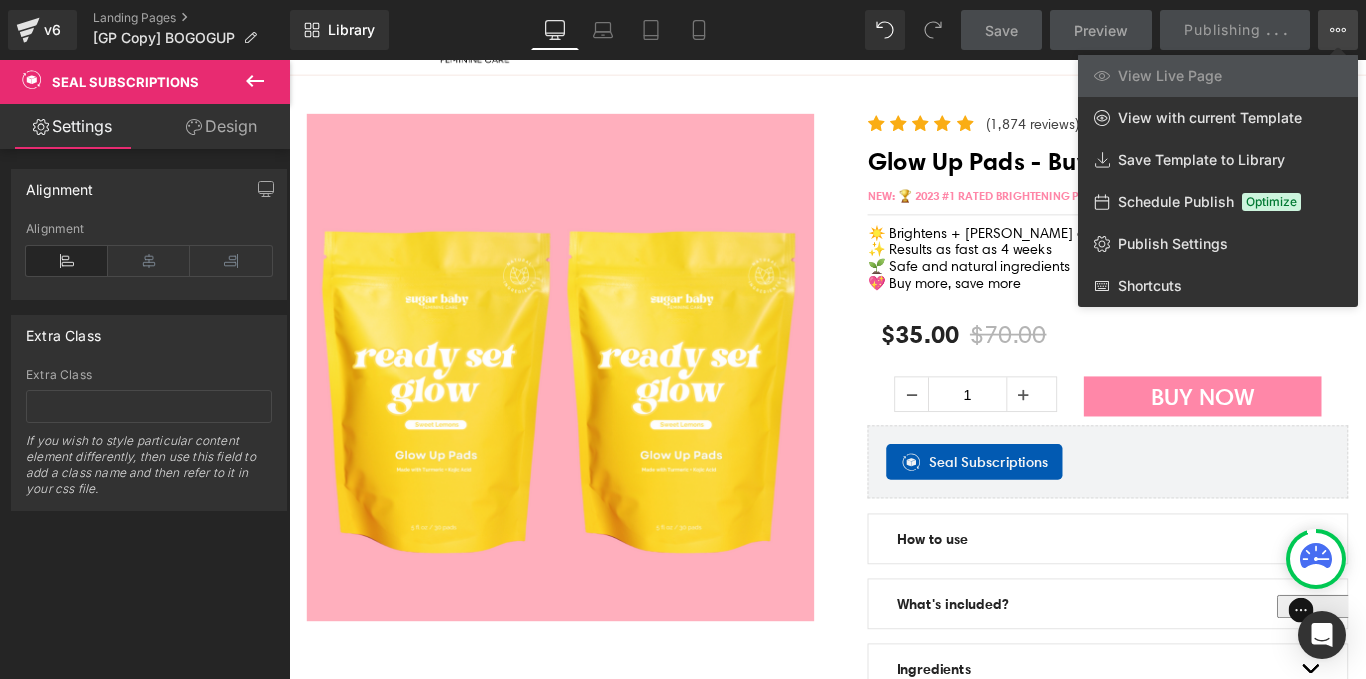 click on "Save Preview   Publishing   .   .   .   Scheduled View Live Page View with current Template Save Template to Library Schedule Publish  Optimize  Publish Settings Shortcuts  Your page can’t be published   You've reached the maximum number of published pages on your plan  (0/0).  You need to upgrade your plan or unpublish all your pages to get 1 publish slot.   Unpublish pages   Upgrade plan" at bounding box center (1160, 30) 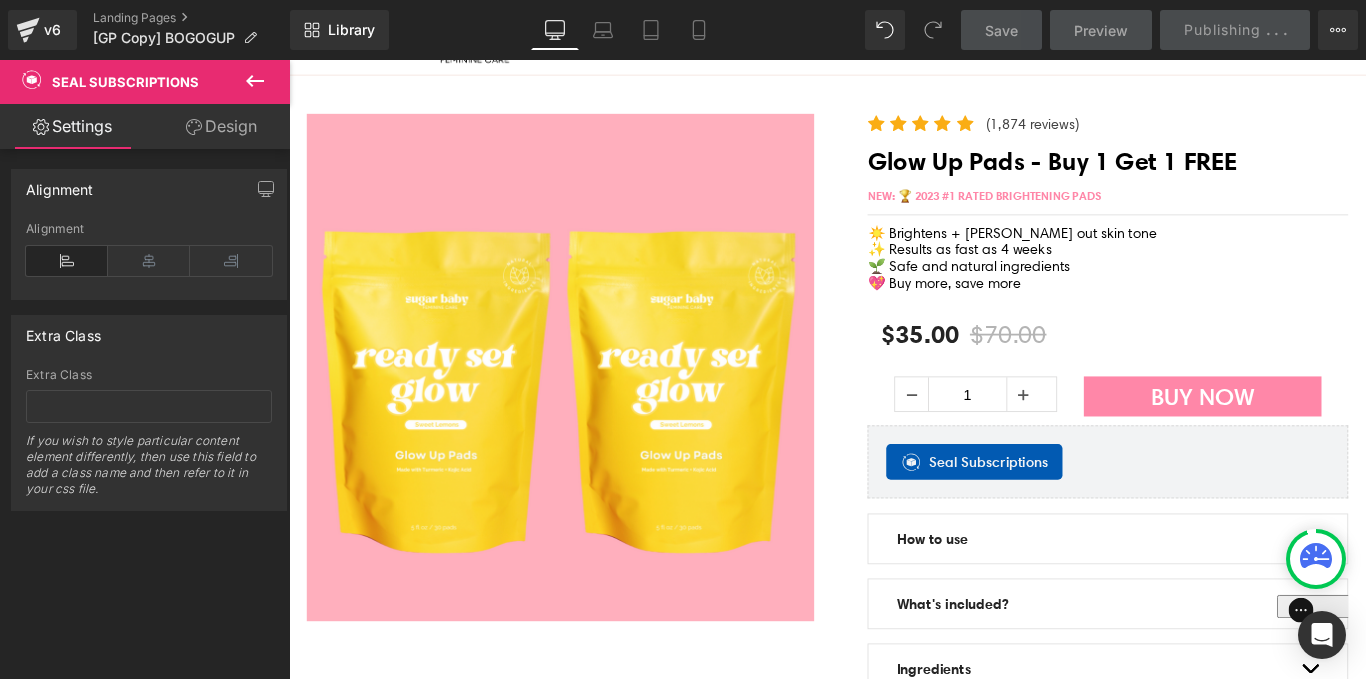 click on "Save Preview   Publishing   .   .   .   Scheduled View Live Page View with current Template Save Template to Library Schedule Publish  Optimize  Publish Settings Shortcuts  Your page can’t be published   You've reached the maximum number of published pages on your plan  (0/0).  You need to upgrade your plan or unpublish all your pages to get 1 publish slot.   Unpublish pages   Upgrade plan" at bounding box center (1160, 30) 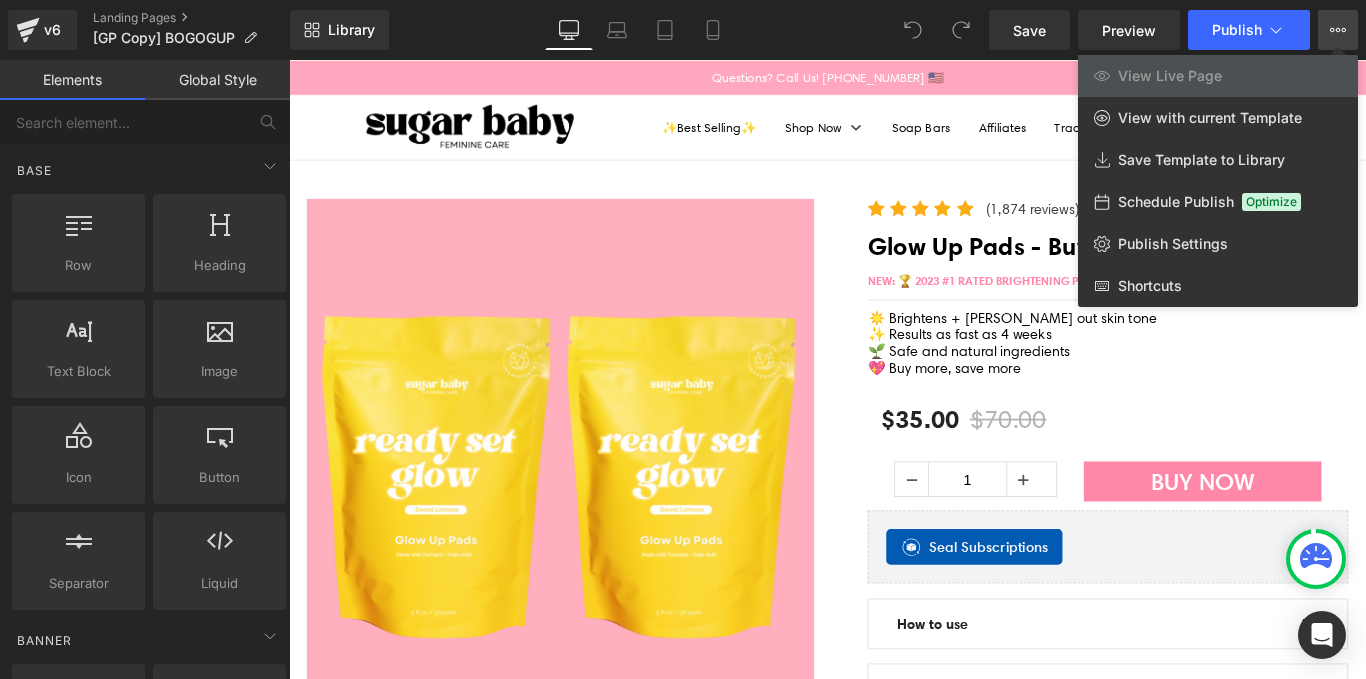 scroll, scrollTop: 0, scrollLeft: 0, axis: both 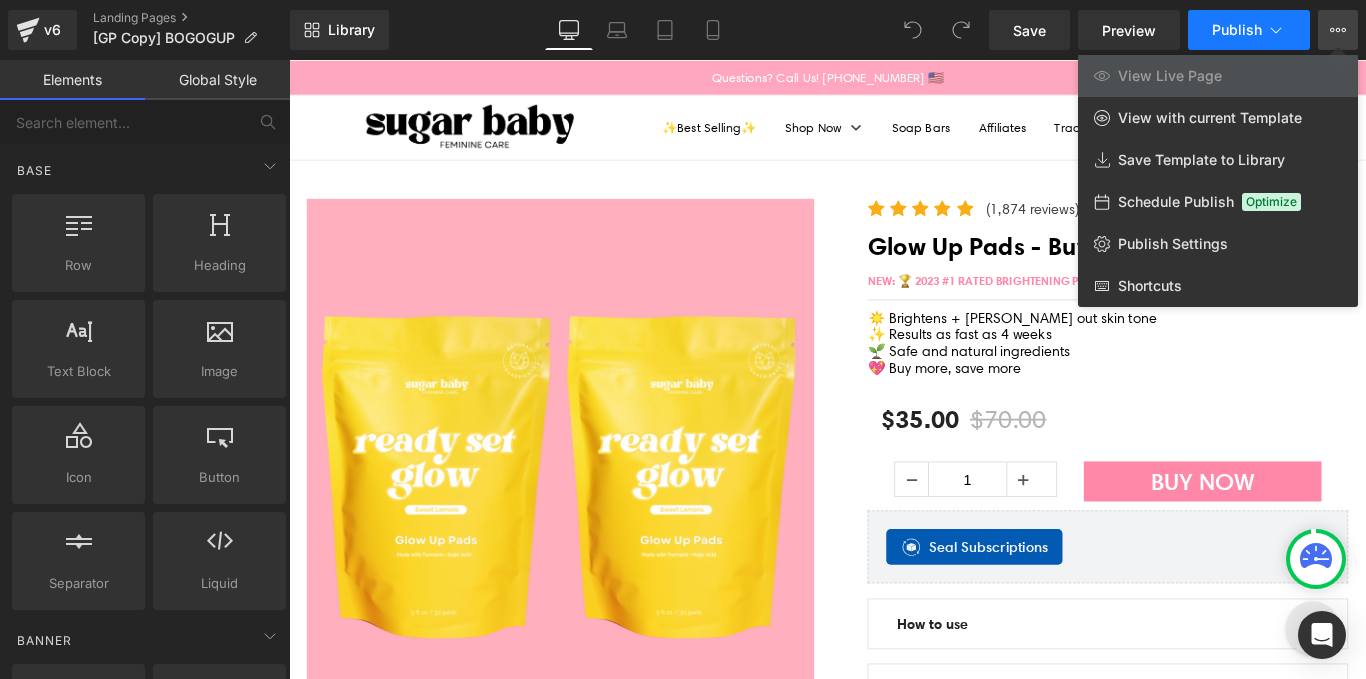 click on "Publish" at bounding box center [1249, 30] 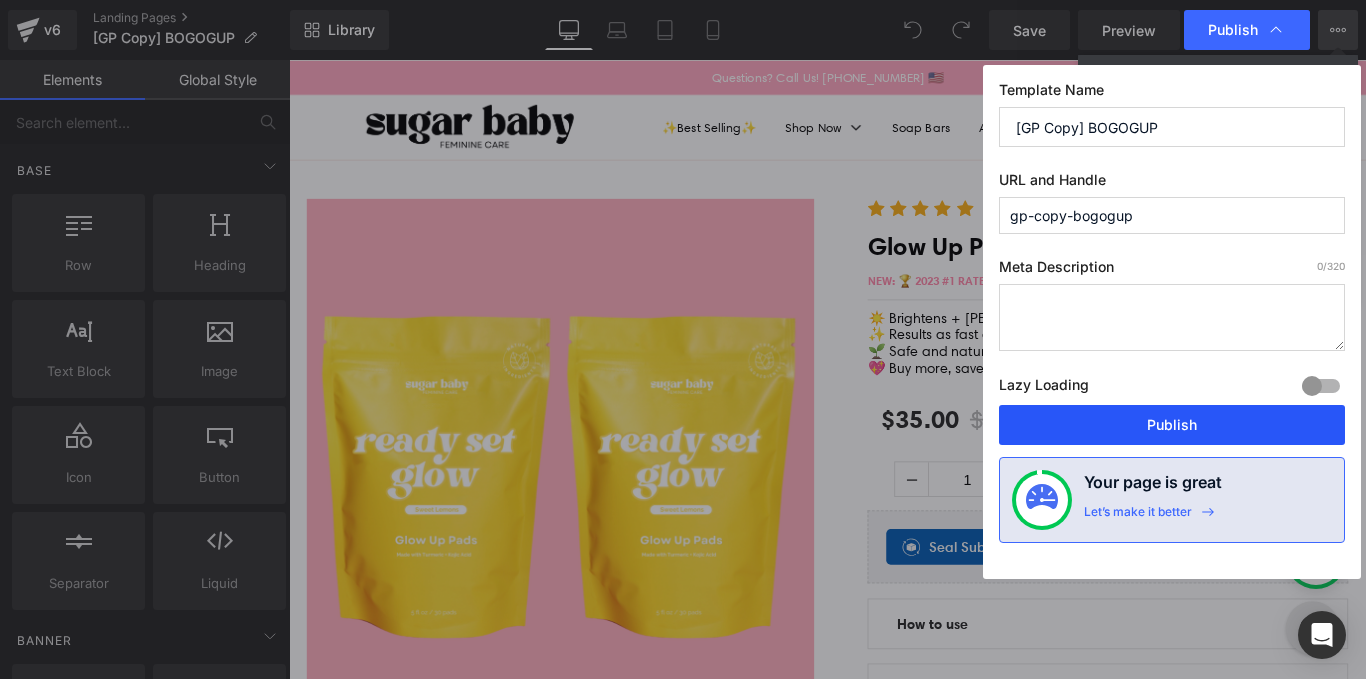 click on "Publish" at bounding box center (1172, 425) 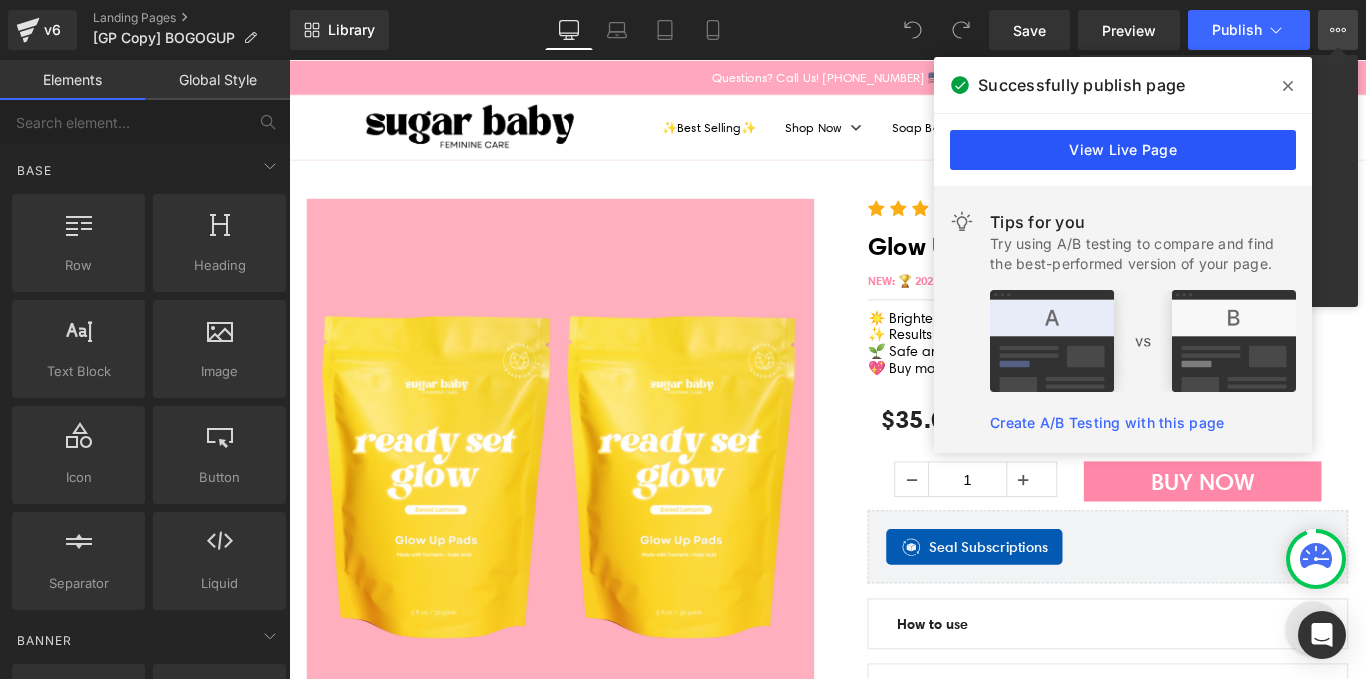 click on "View Live Page" at bounding box center (1123, 150) 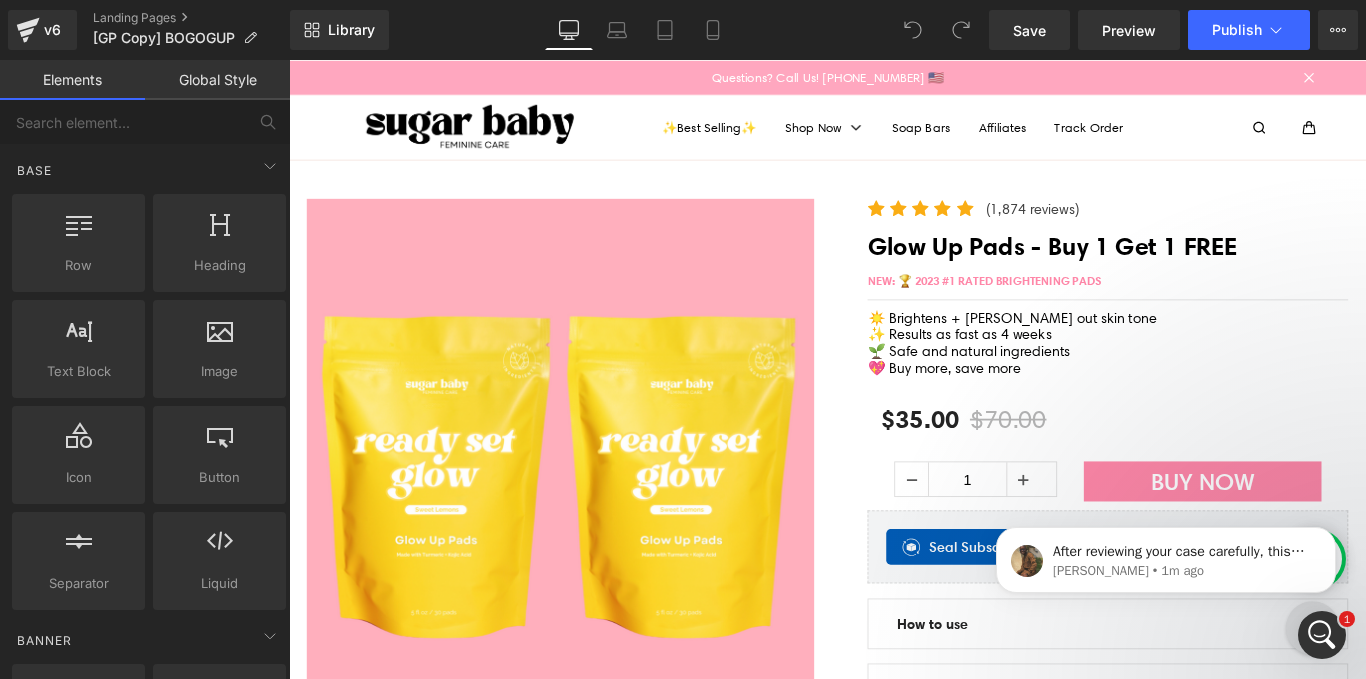 scroll, scrollTop: 0, scrollLeft: 0, axis: both 